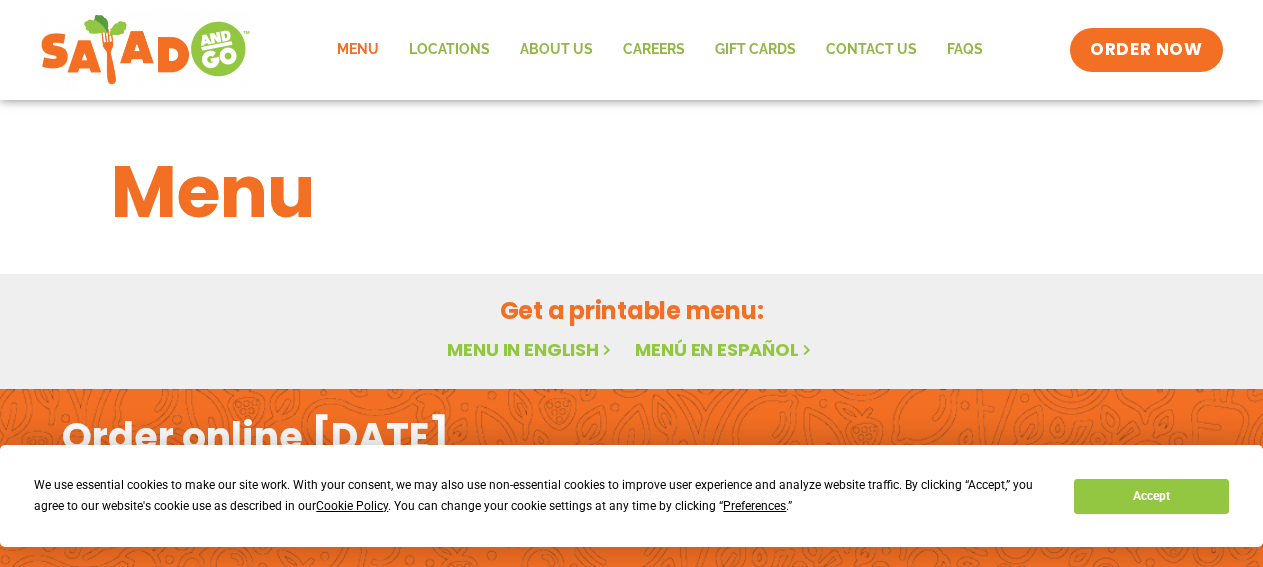 scroll, scrollTop: 0, scrollLeft: 0, axis: both 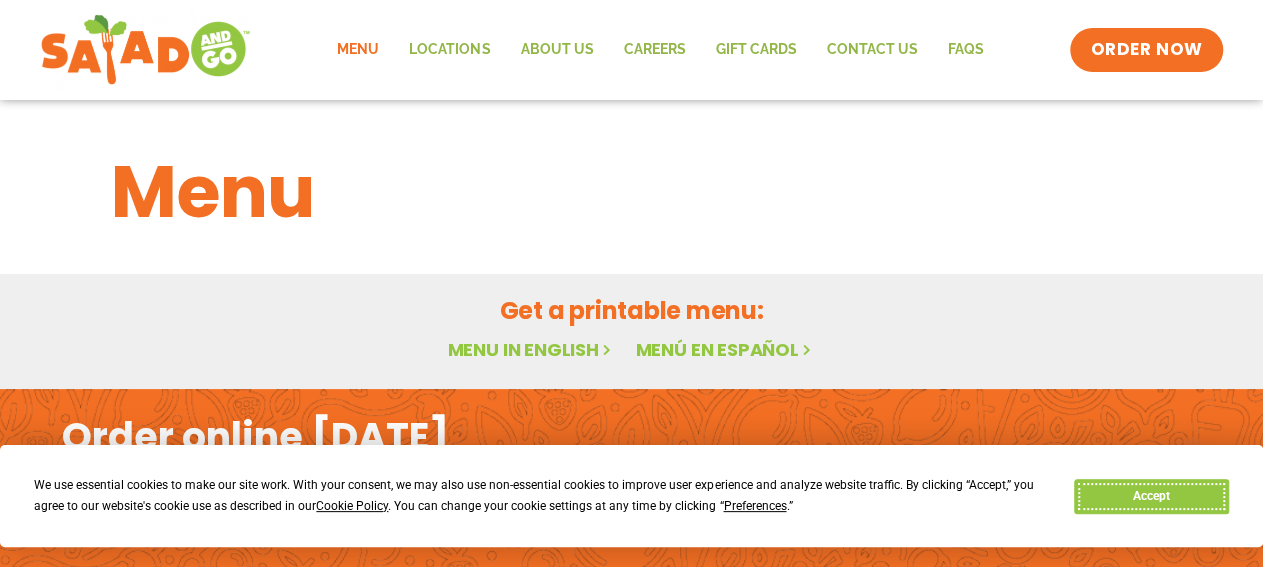 click on "Accept" at bounding box center (1151, 496) 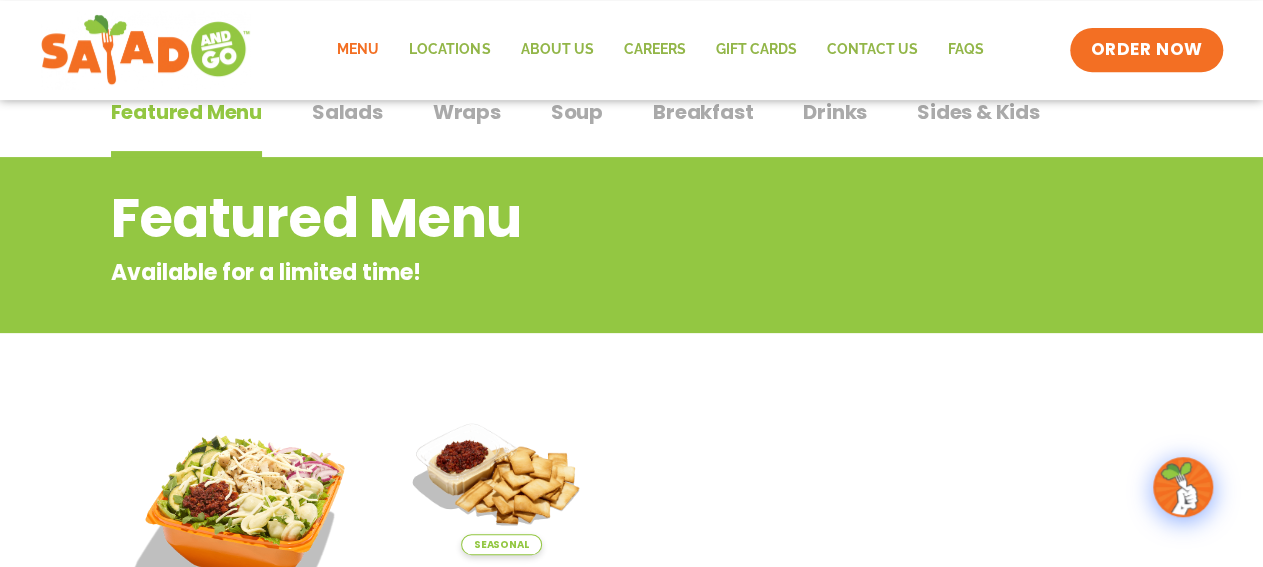 scroll, scrollTop: 0, scrollLeft: 0, axis: both 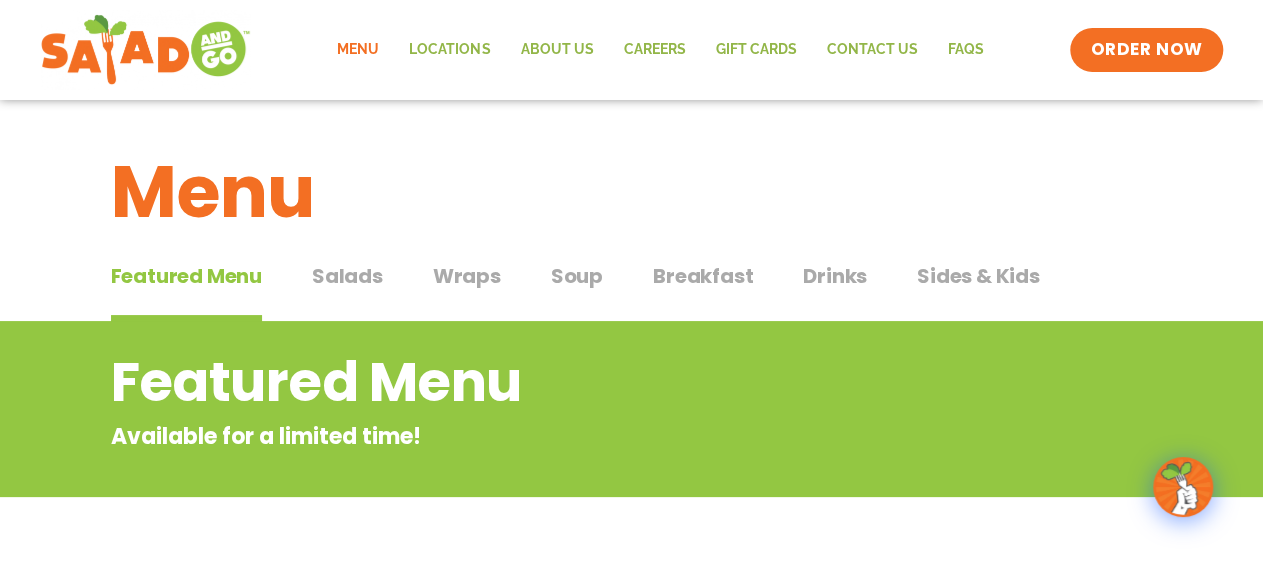 click on "Salads" at bounding box center [347, 276] 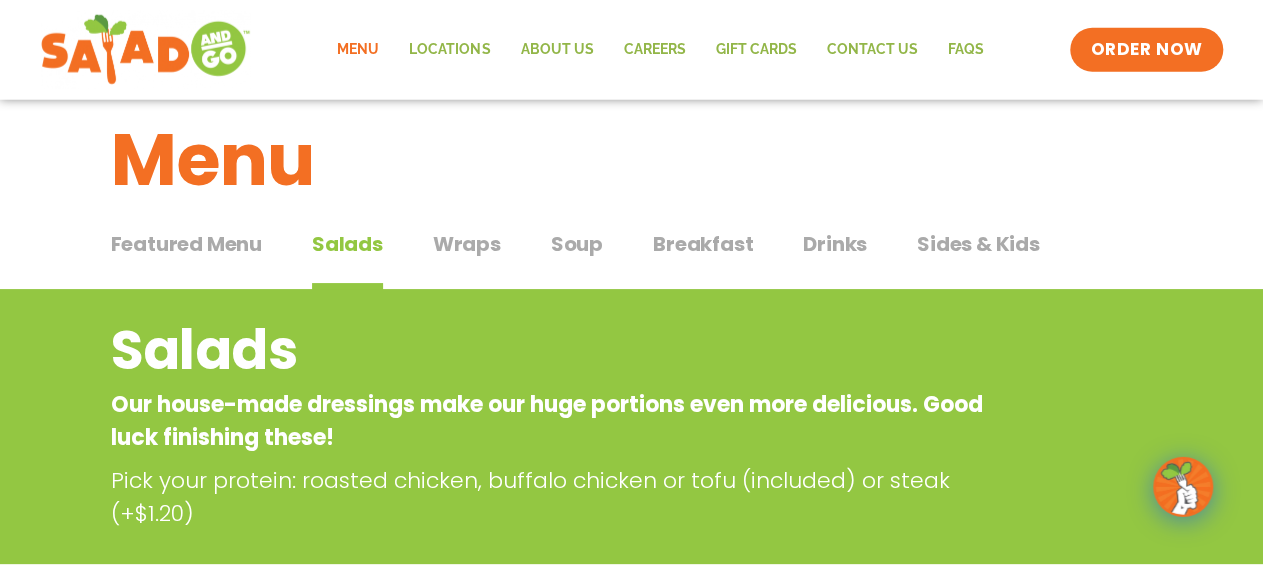scroll, scrollTop: 31, scrollLeft: 0, axis: vertical 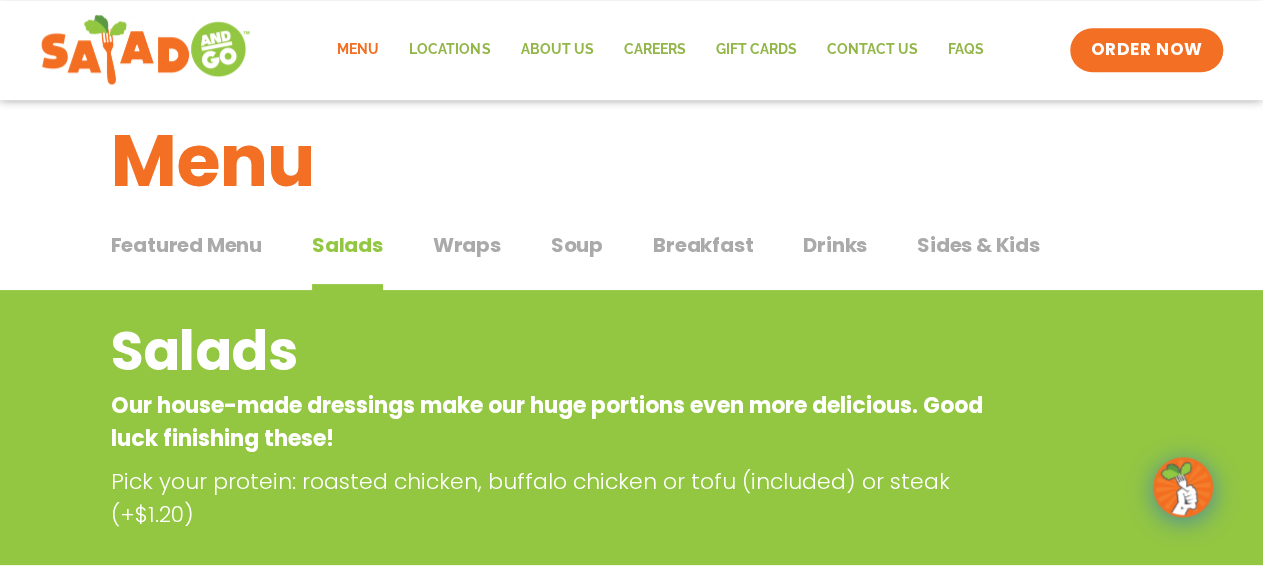 click on "Wraps" at bounding box center (467, 245) 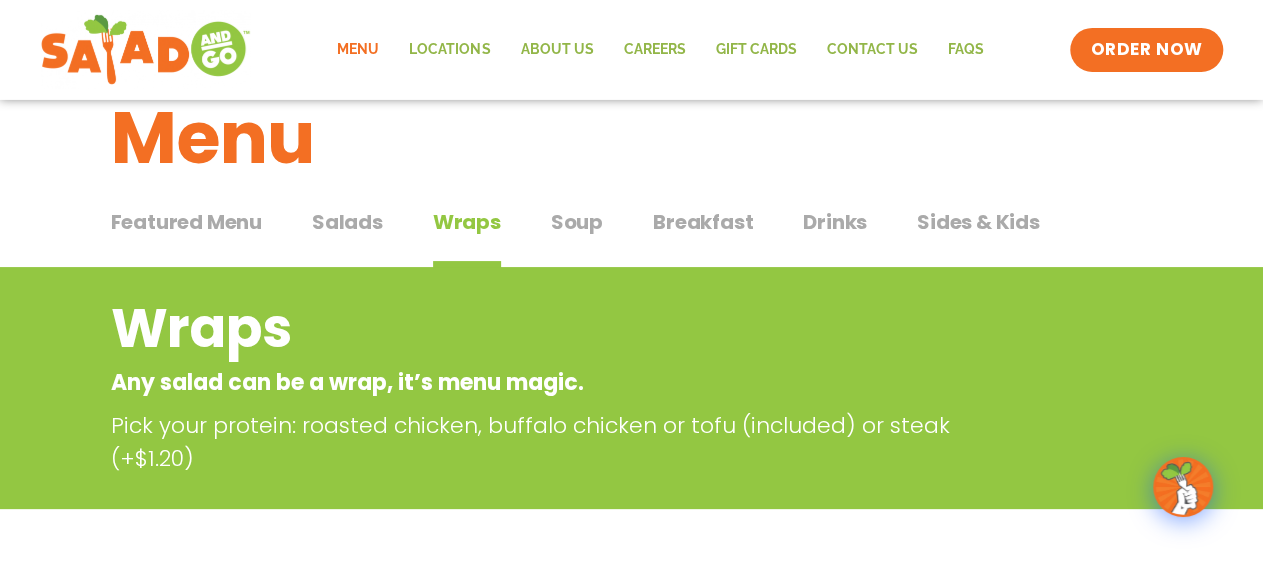 scroll, scrollTop: 0, scrollLeft: 0, axis: both 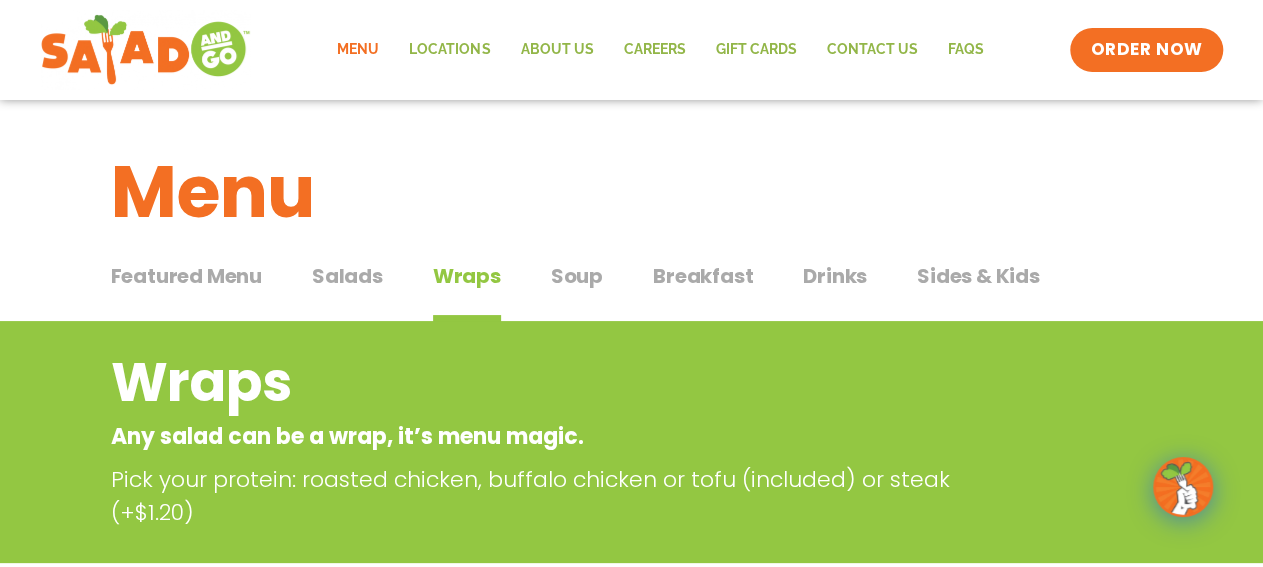 click on "Soup" at bounding box center [577, 276] 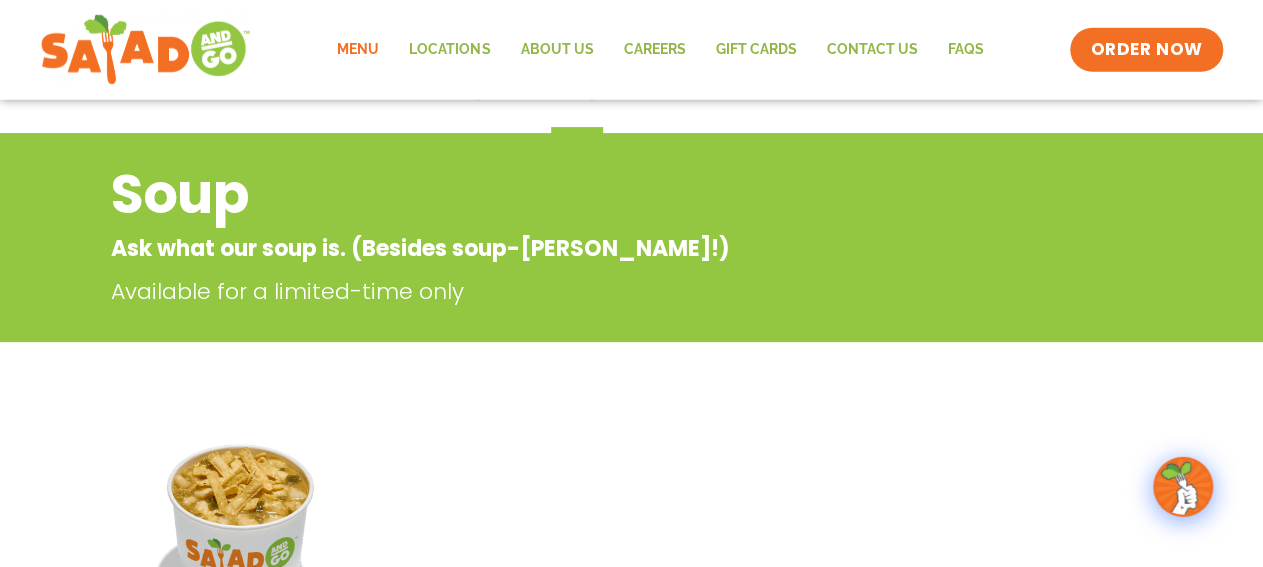 scroll, scrollTop: 0, scrollLeft: 0, axis: both 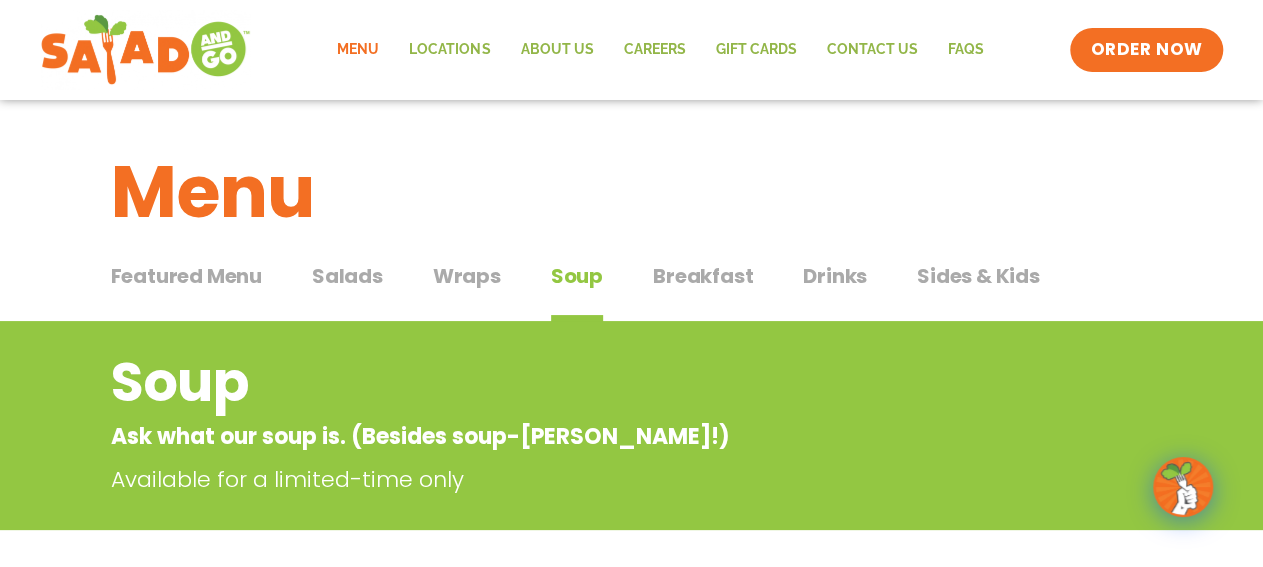 click on "Breakfast" at bounding box center (703, 276) 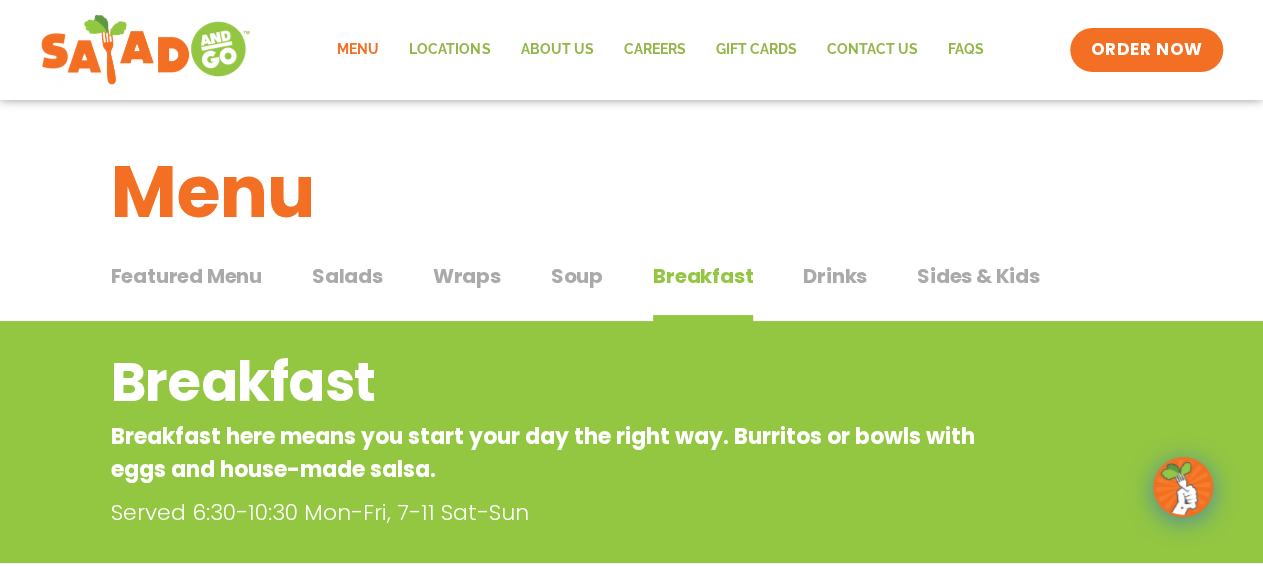 click on "Soup" at bounding box center (577, 276) 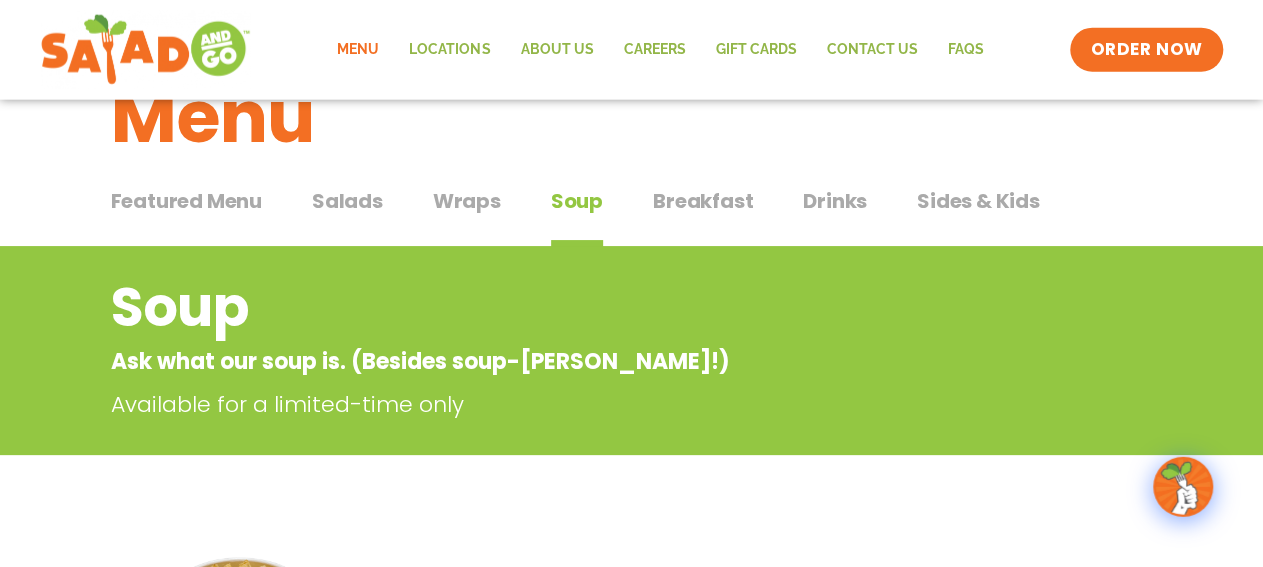 scroll, scrollTop: 0, scrollLeft: 0, axis: both 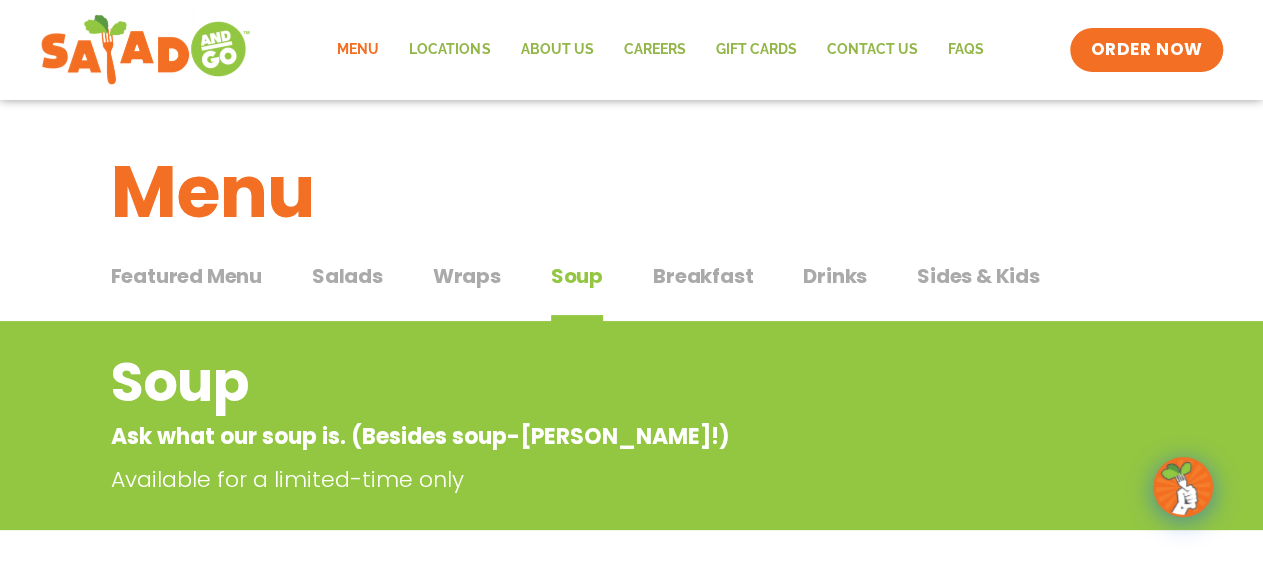 click on "Drinks" at bounding box center (835, 276) 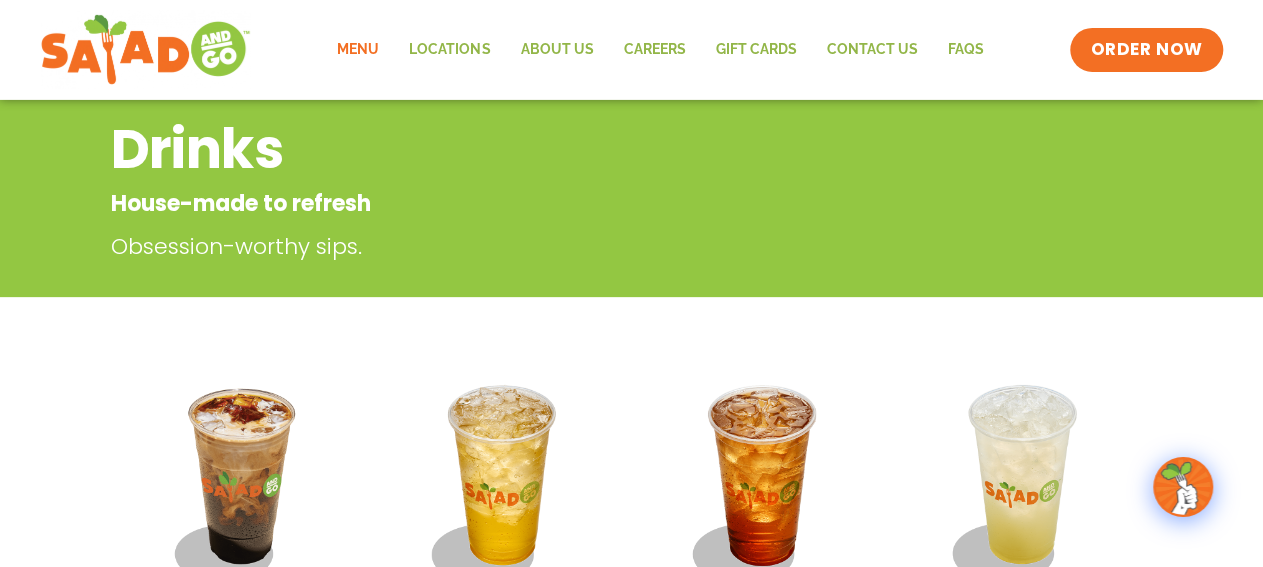 scroll, scrollTop: 0, scrollLeft: 0, axis: both 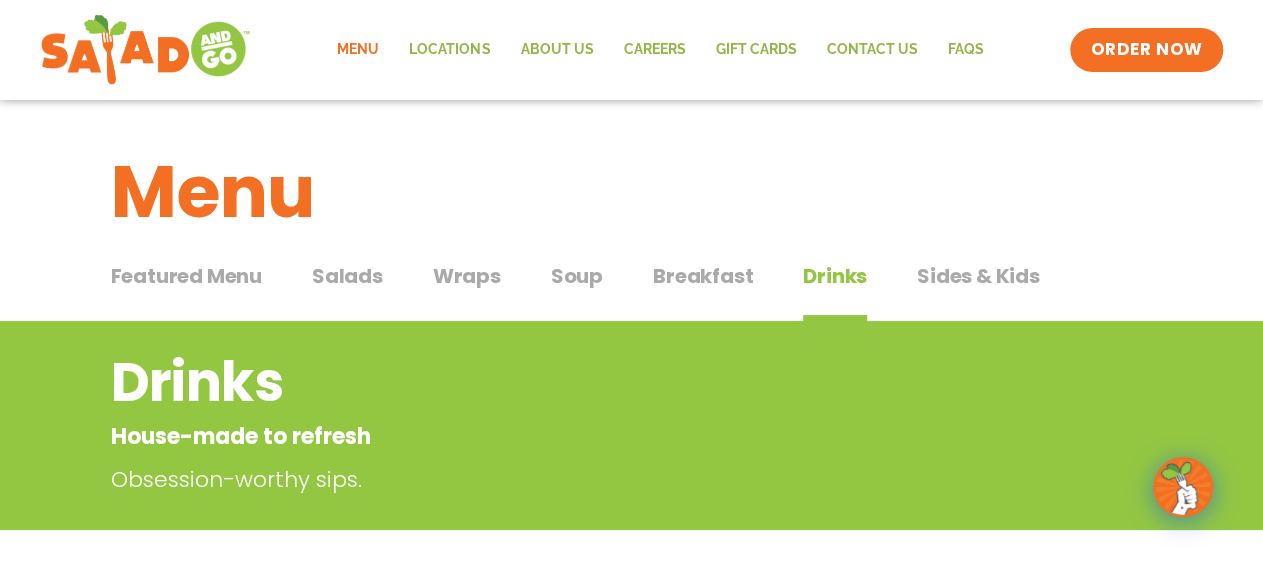 drag, startPoint x: 500, startPoint y: 272, endPoint x: 489, endPoint y: 274, distance: 11.18034 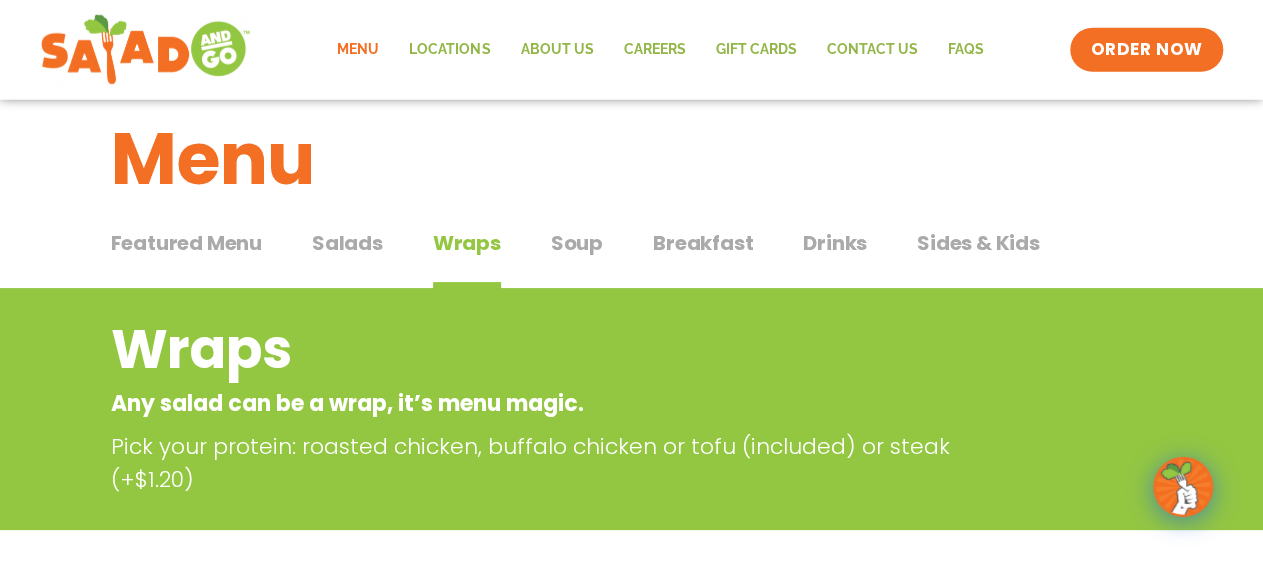 scroll, scrollTop: 0, scrollLeft: 0, axis: both 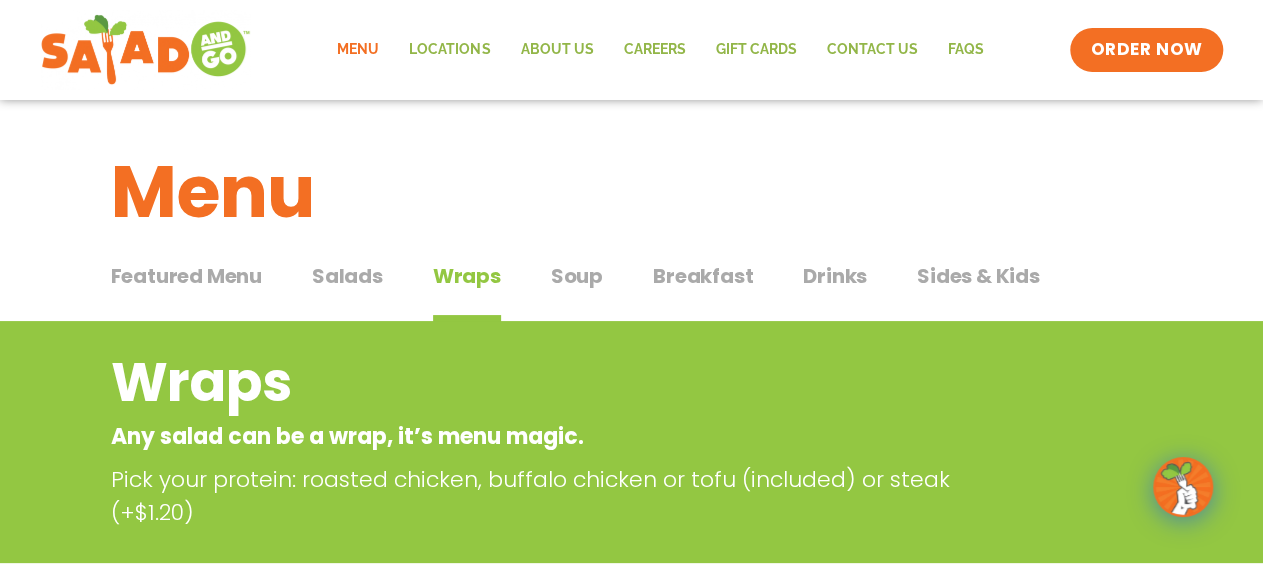 click on "Featured Menu" at bounding box center [186, 276] 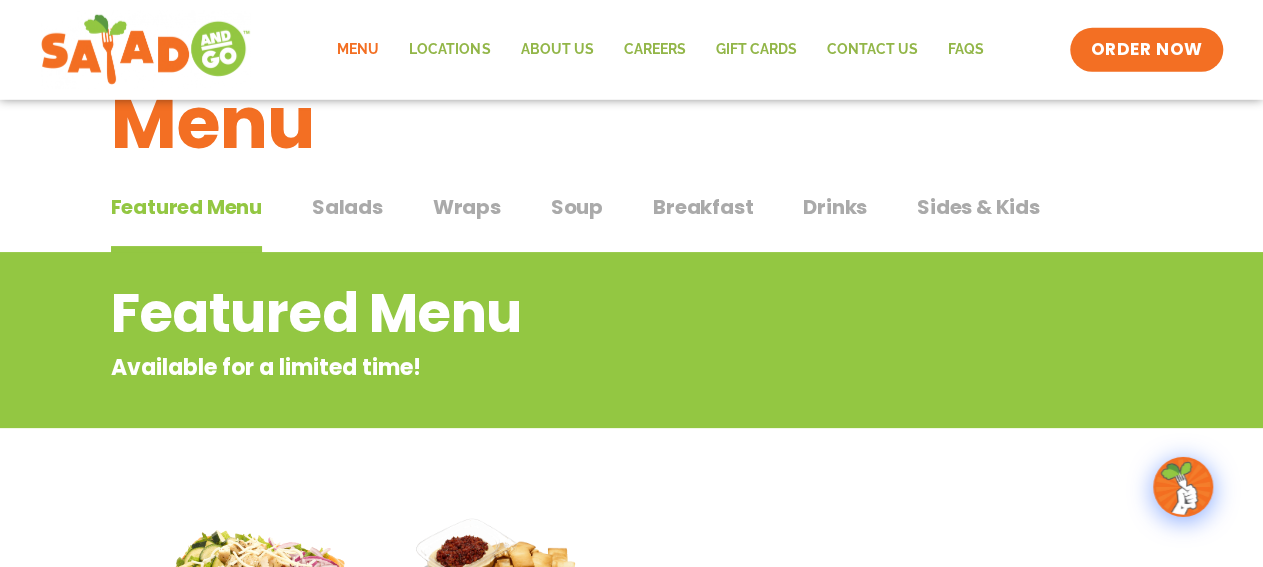 scroll, scrollTop: 68, scrollLeft: 0, axis: vertical 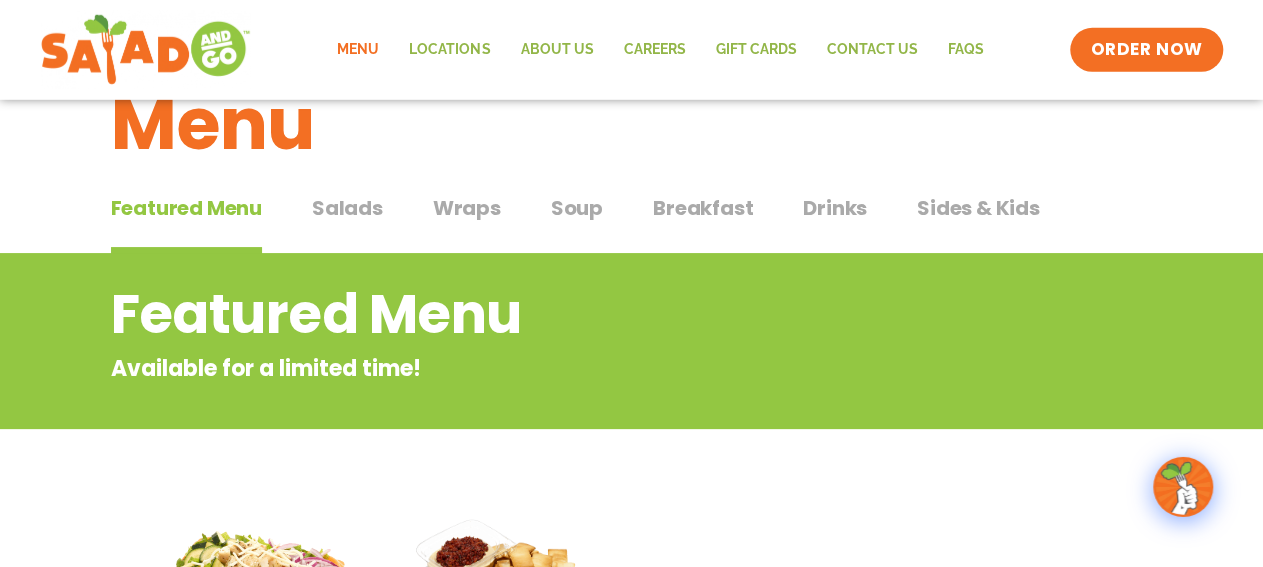 click on "Wraps" at bounding box center (467, 208) 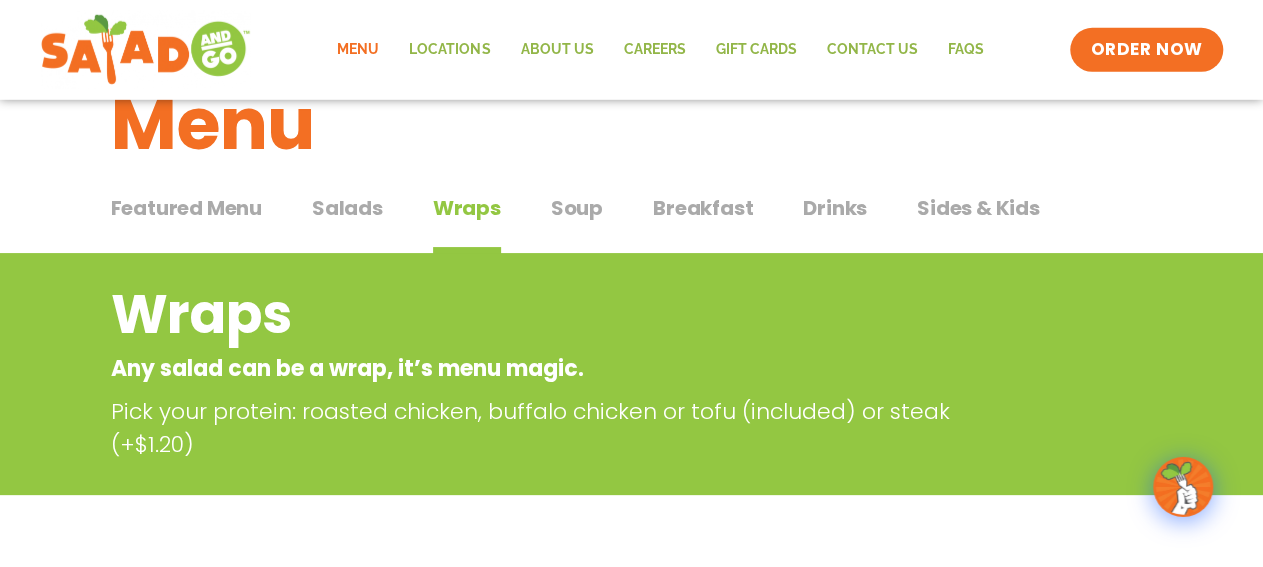 click on "Salads" at bounding box center [347, 208] 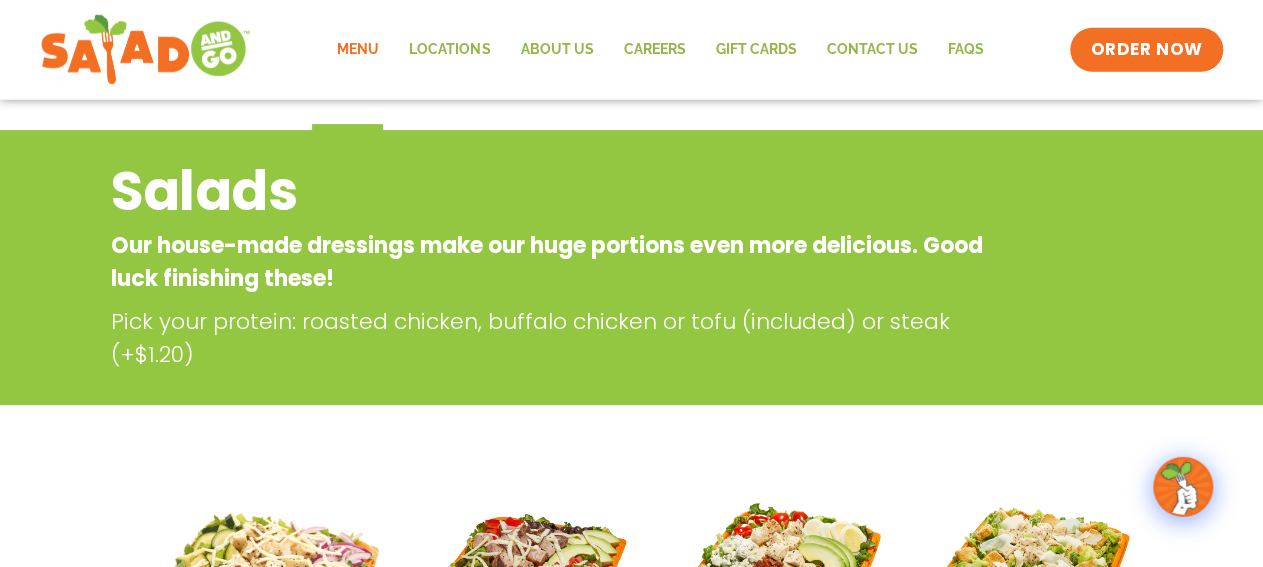 scroll, scrollTop: 158, scrollLeft: 0, axis: vertical 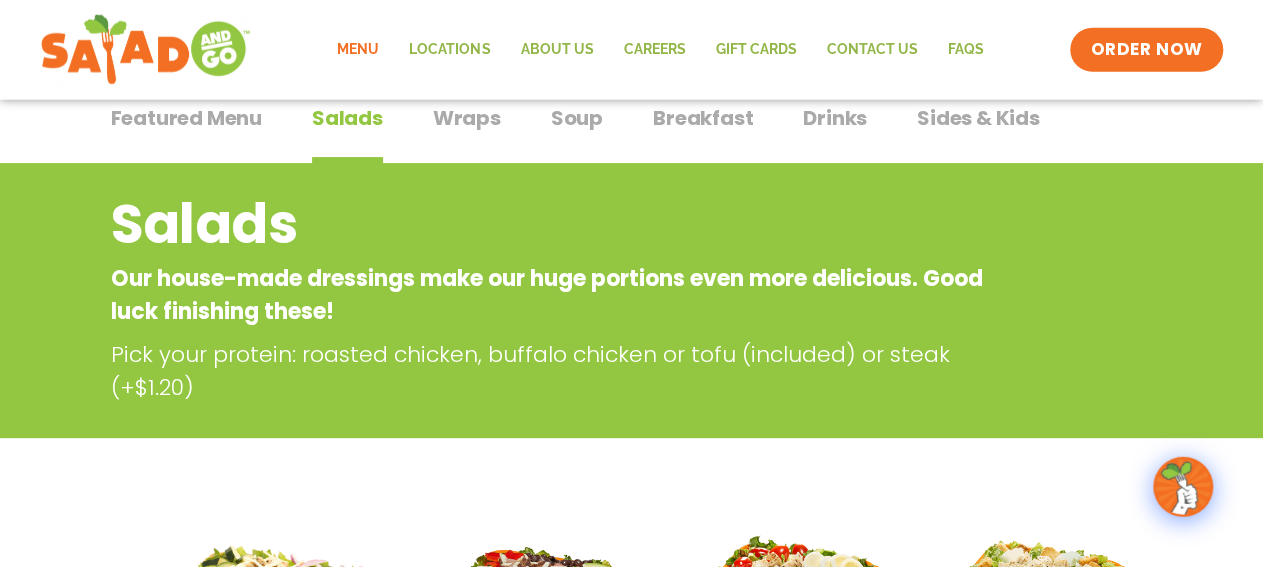 drag, startPoint x: 531, startPoint y: 120, endPoint x: 548, endPoint y: 119, distance: 17.029387 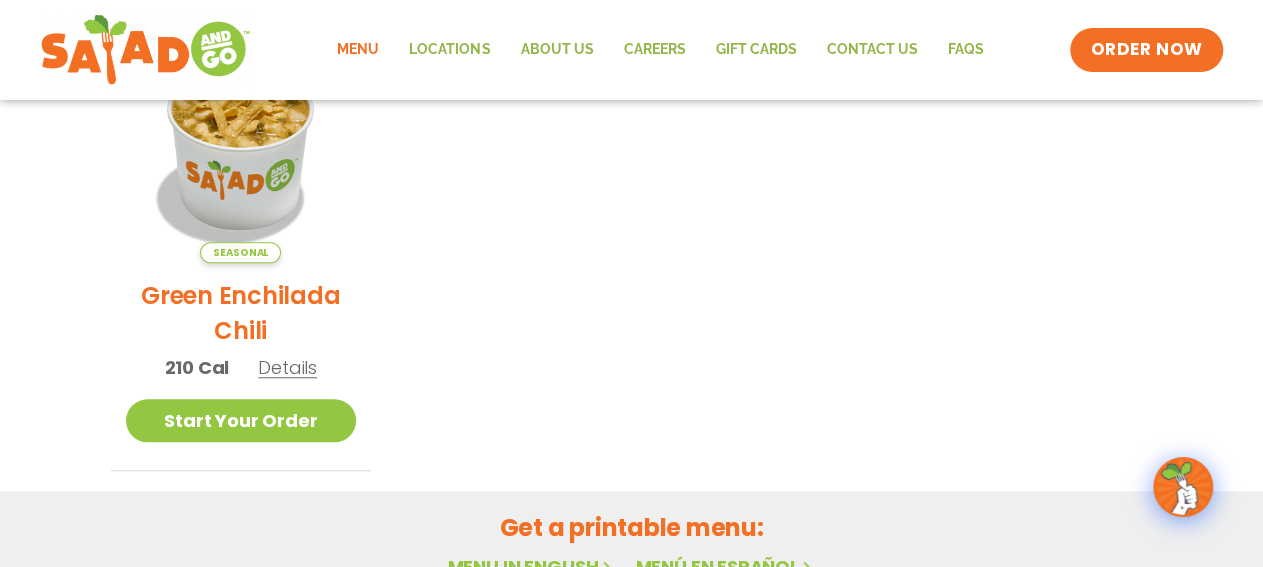 scroll, scrollTop: 566, scrollLeft: 0, axis: vertical 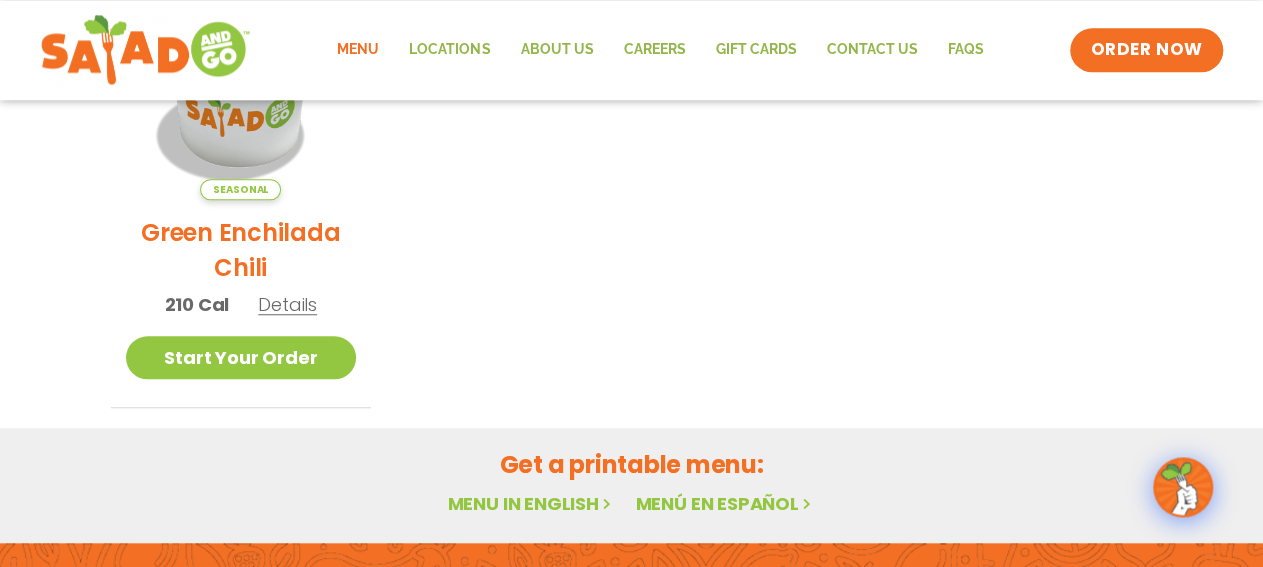 click on "Menu in English" at bounding box center [531, 503] 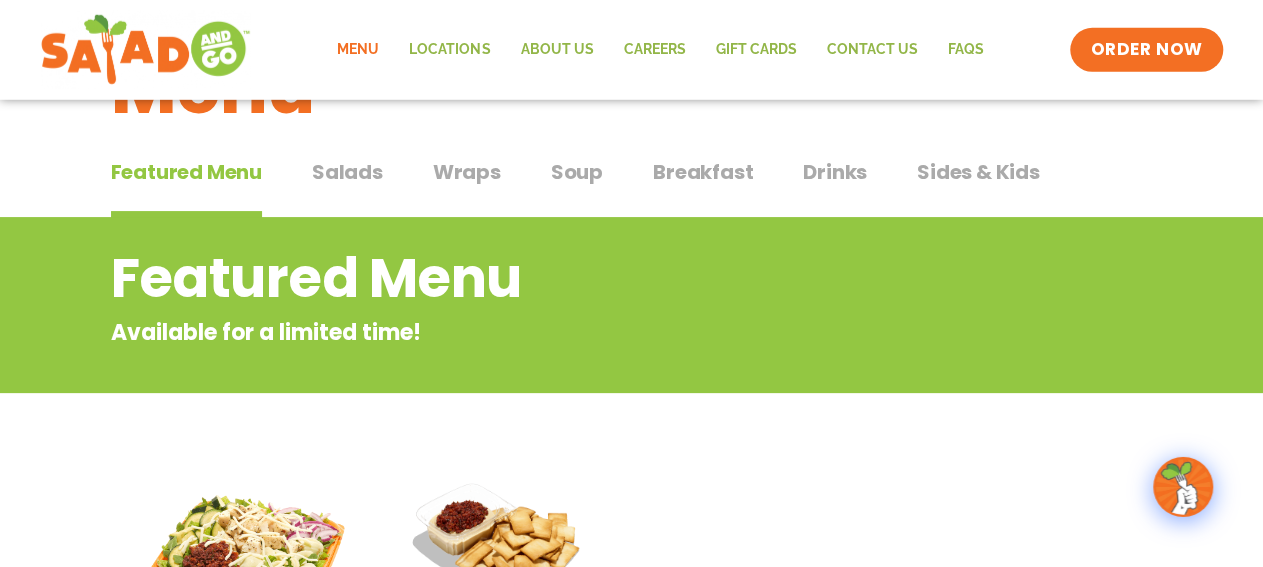 scroll, scrollTop: 41, scrollLeft: 0, axis: vertical 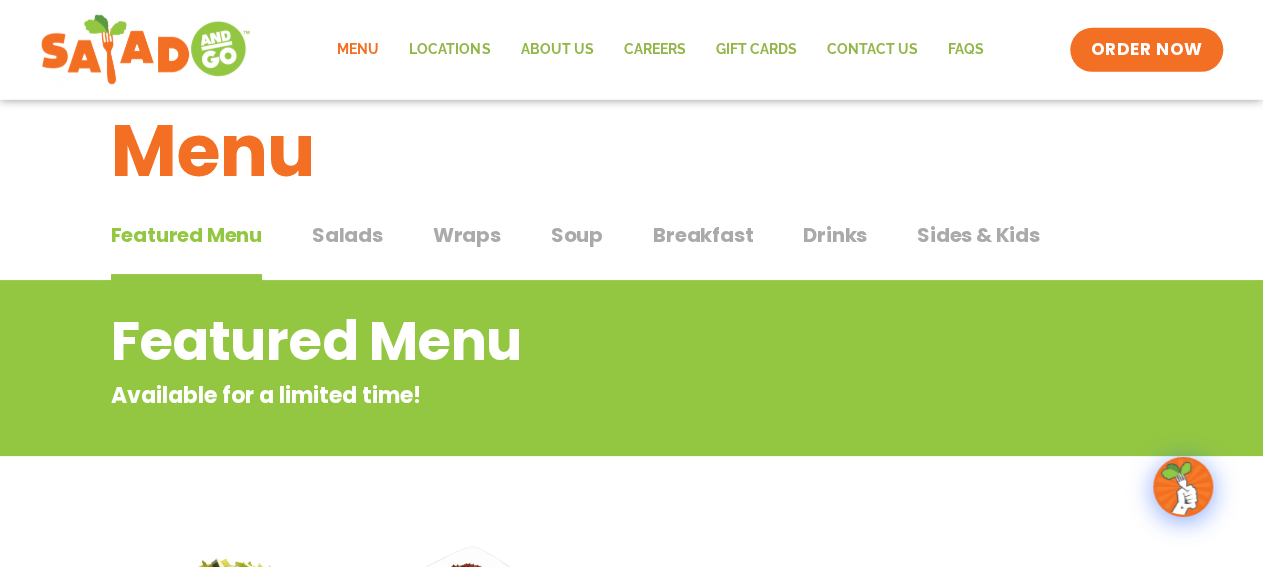click on "Wraps" at bounding box center (467, 235) 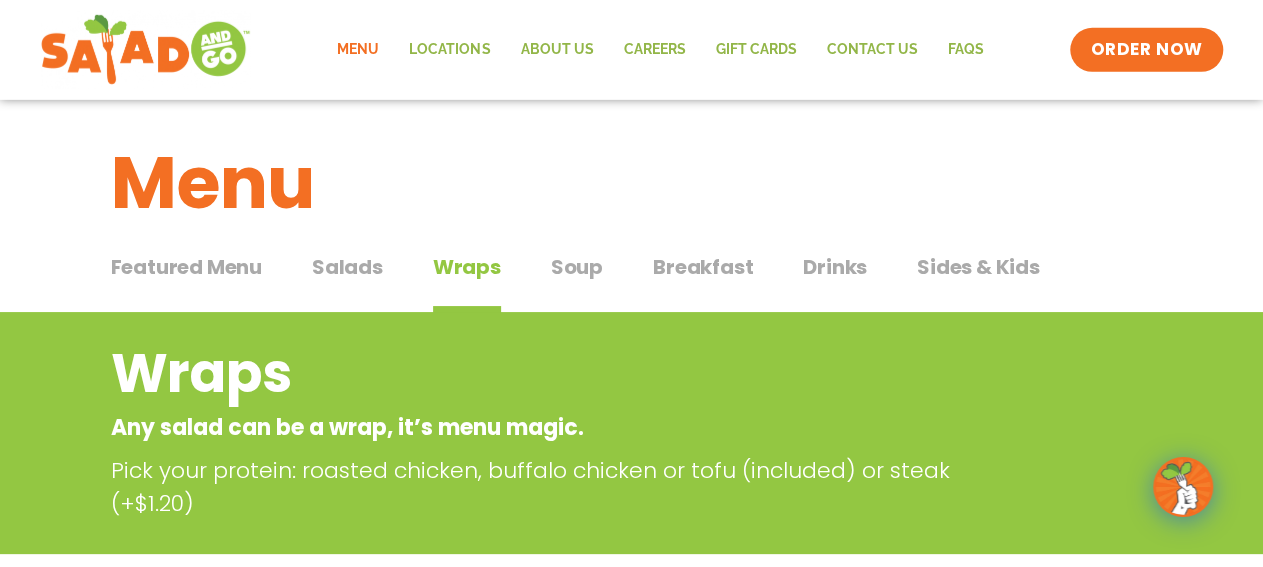 scroll, scrollTop: 8, scrollLeft: 0, axis: vertical 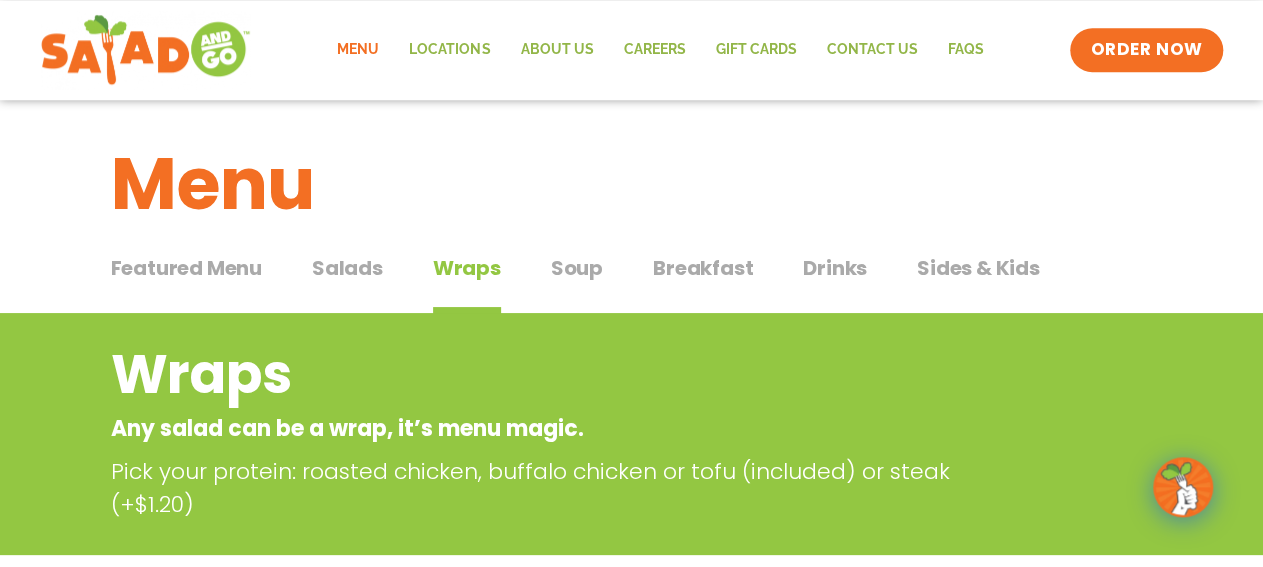 click on "Breakfast" at bounding box center (703, 268) 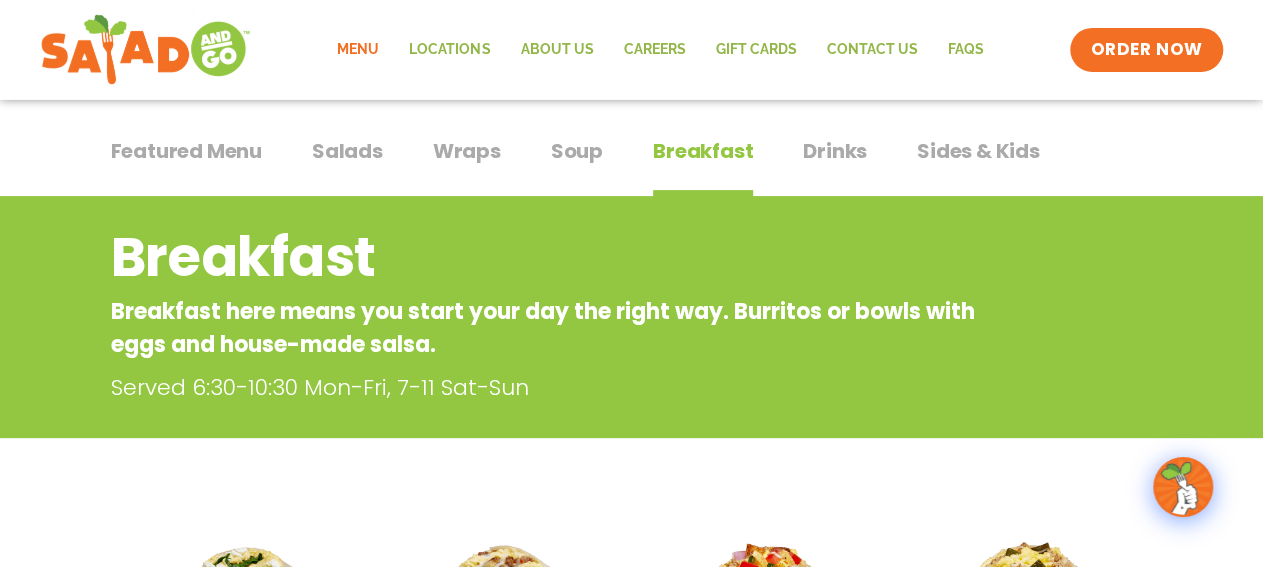 scroll, scrollTop: 76, scrollLeft: 0, axis: vertical 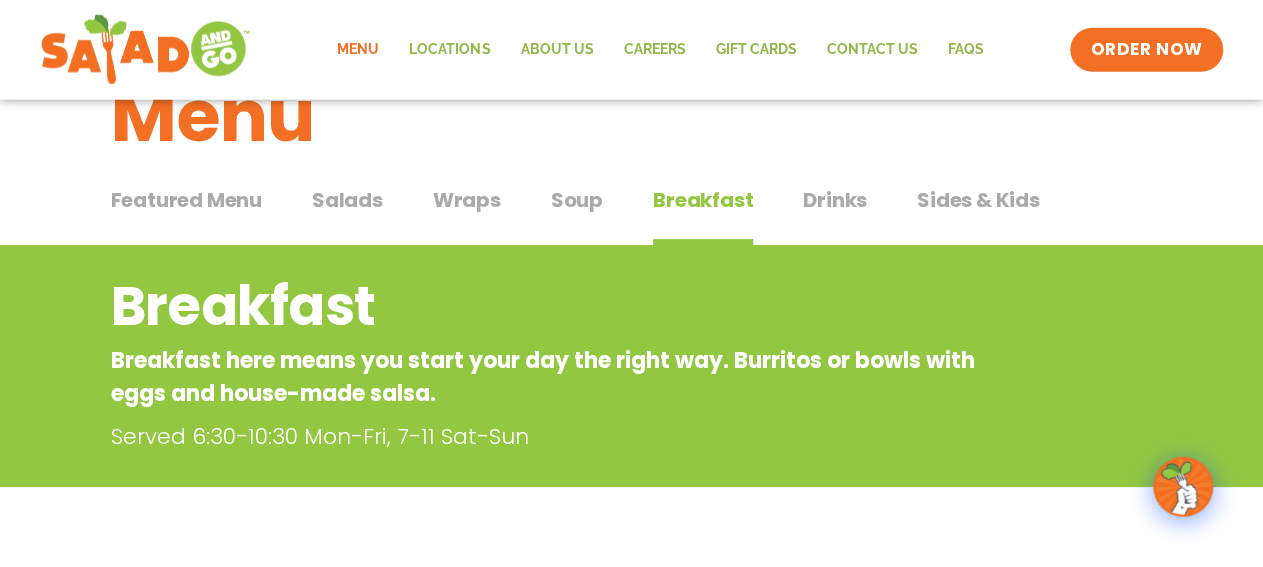 click on "Featured Menu   Featured Menu       Salads   Salads       Wraps   Wraps       Soup   Soup       Breakfast   Breakfast       Drinks   Drinks       Sides & Kids   Sides & Kids" at bounding box center (632, 212) 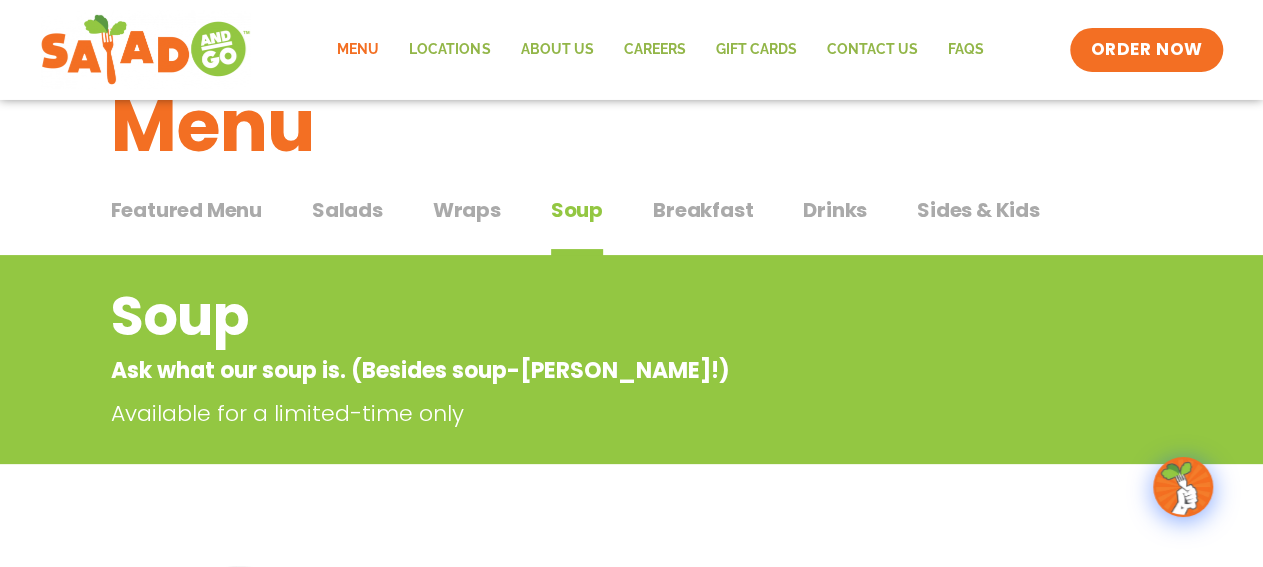 scroll, scrollTop: 65, scrollLeft: 0, axis: vertical 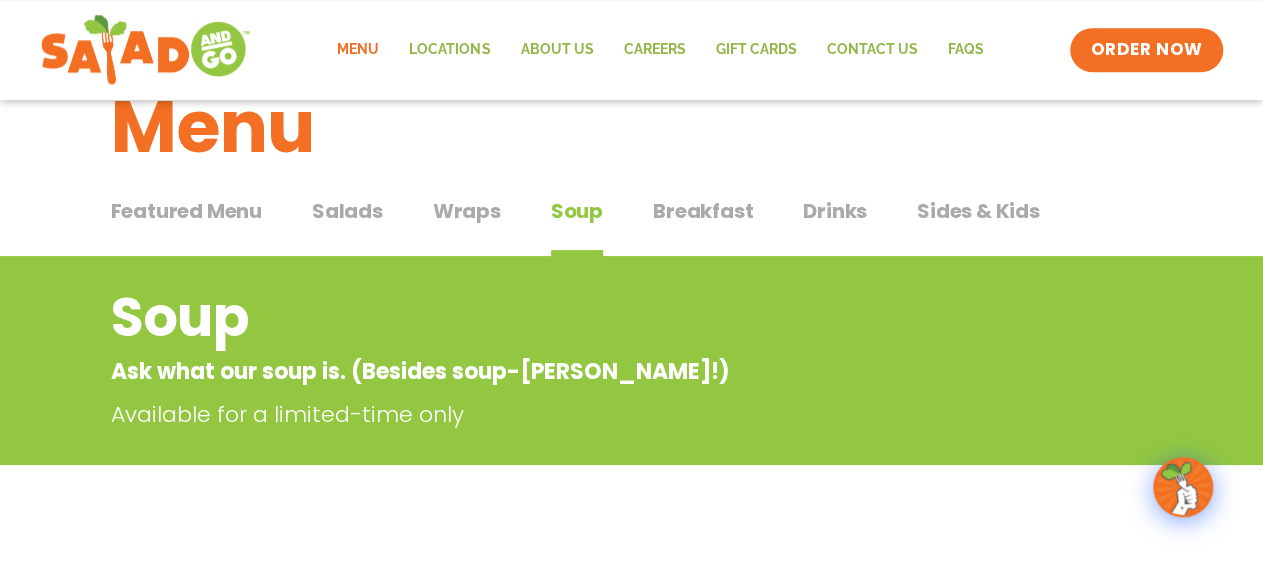 click on "Wraps" at bounding box center [467, 211] 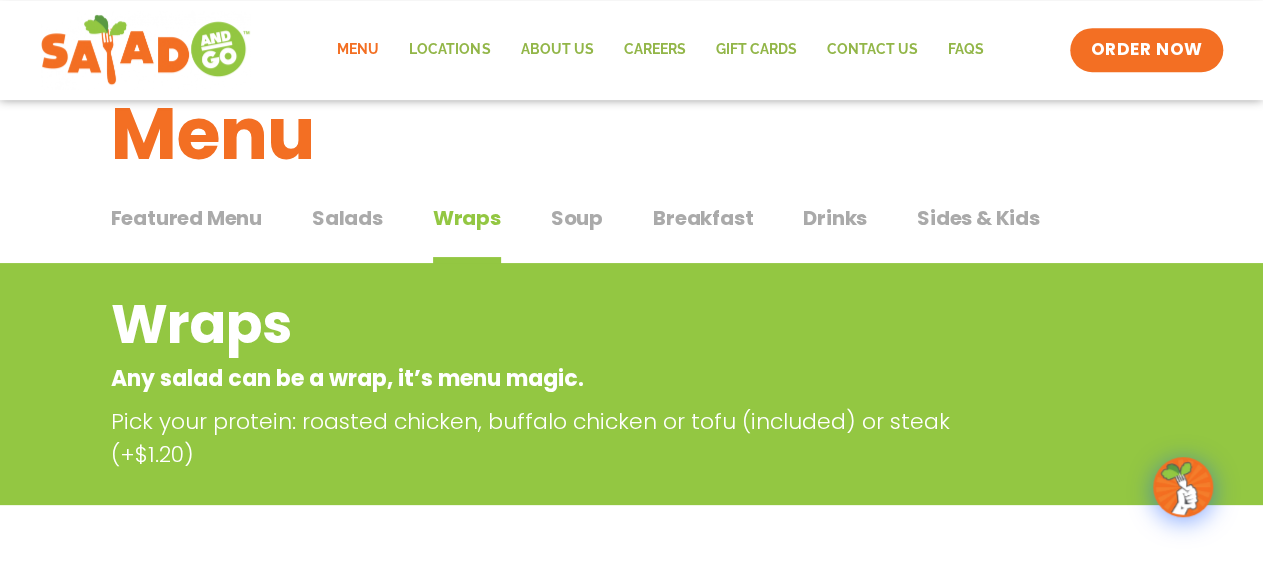 scroll, scrollTop: 57, scrollLeft: 0, axis: vertical 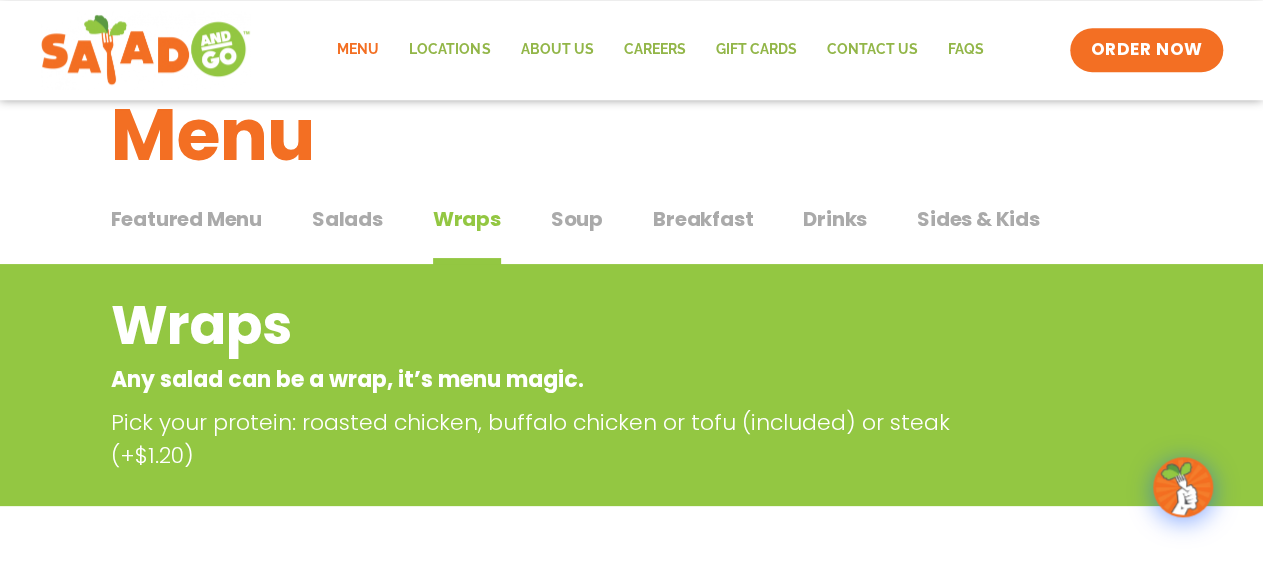 click on "Drinks" at bounding box center (835, 219) 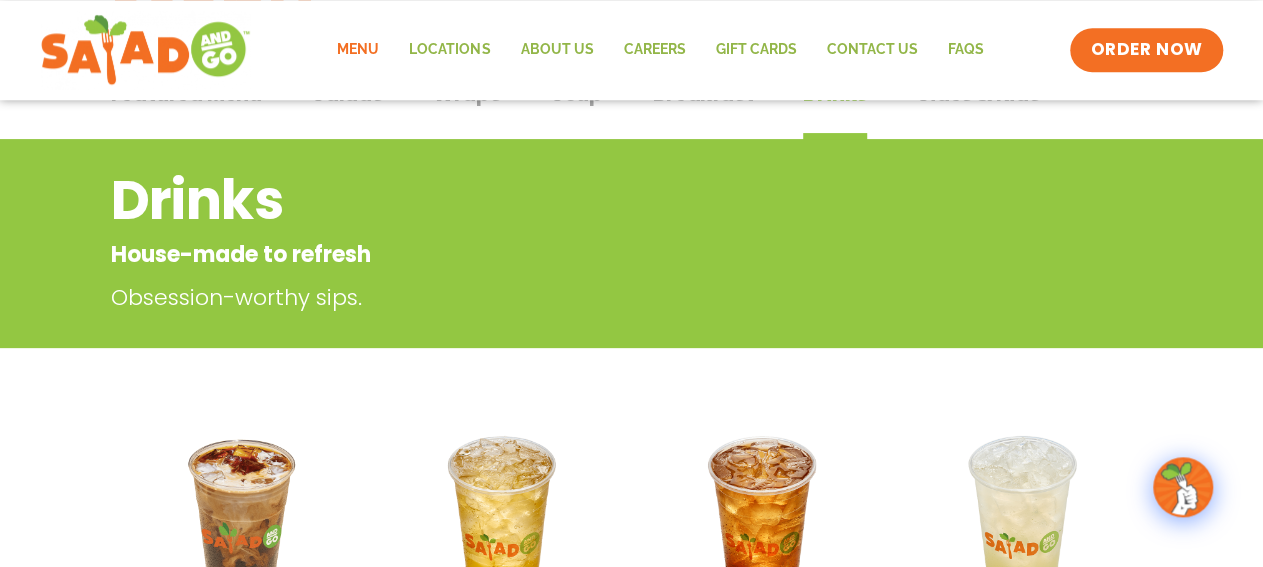 scroll, scrollTop: 0, scrollLeft: 0, axis: both 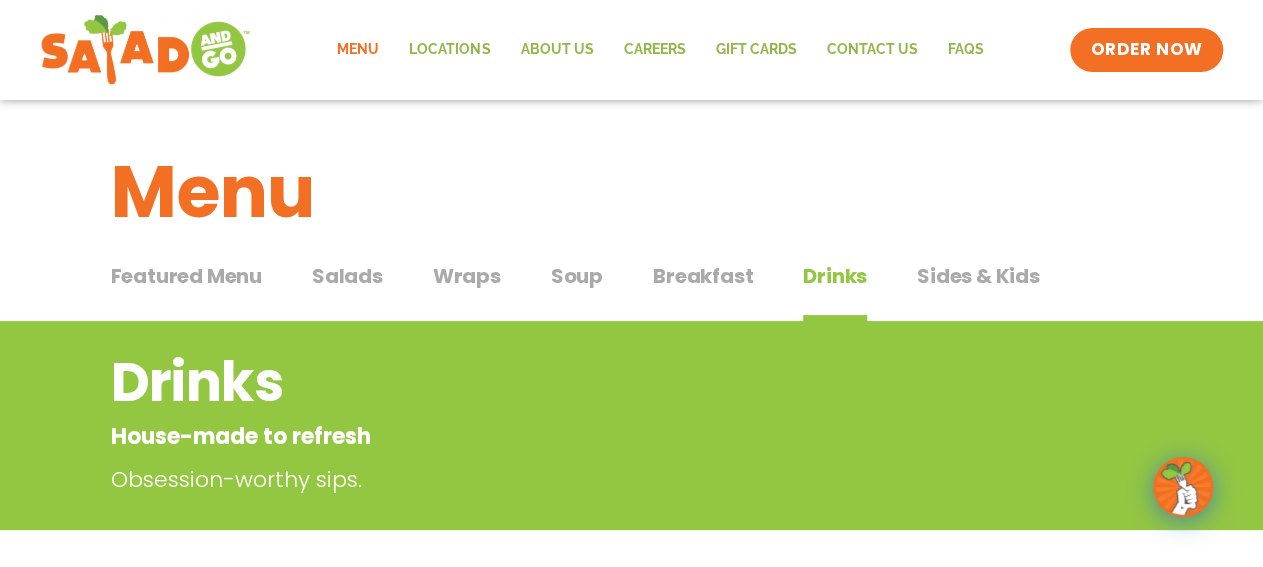 click on "Breakfast" at bounding box center (703, 276) 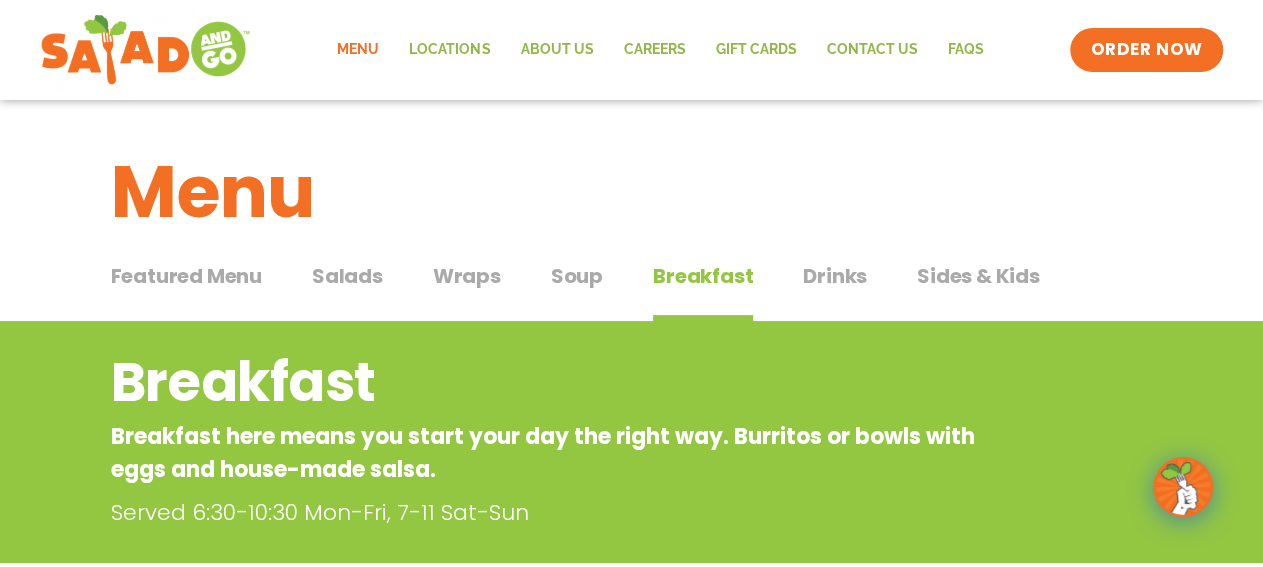 click on "Soup   Soup" at bounding box center (577, 291) 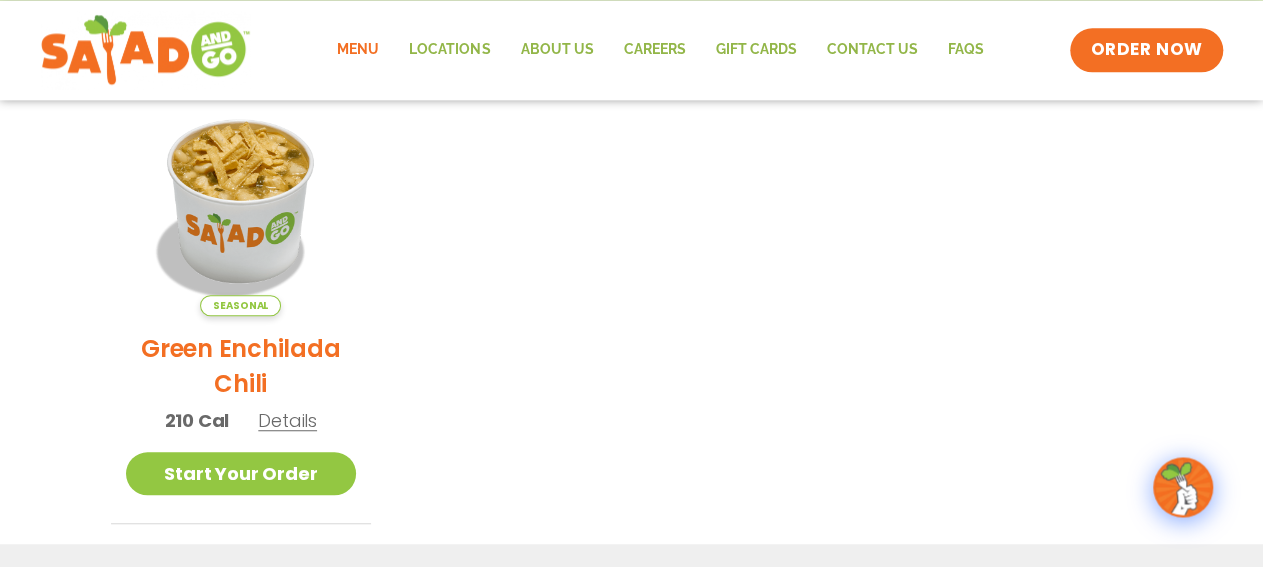 scroll, scrollTop: 514, scrollLeft: 0, axis: vertical 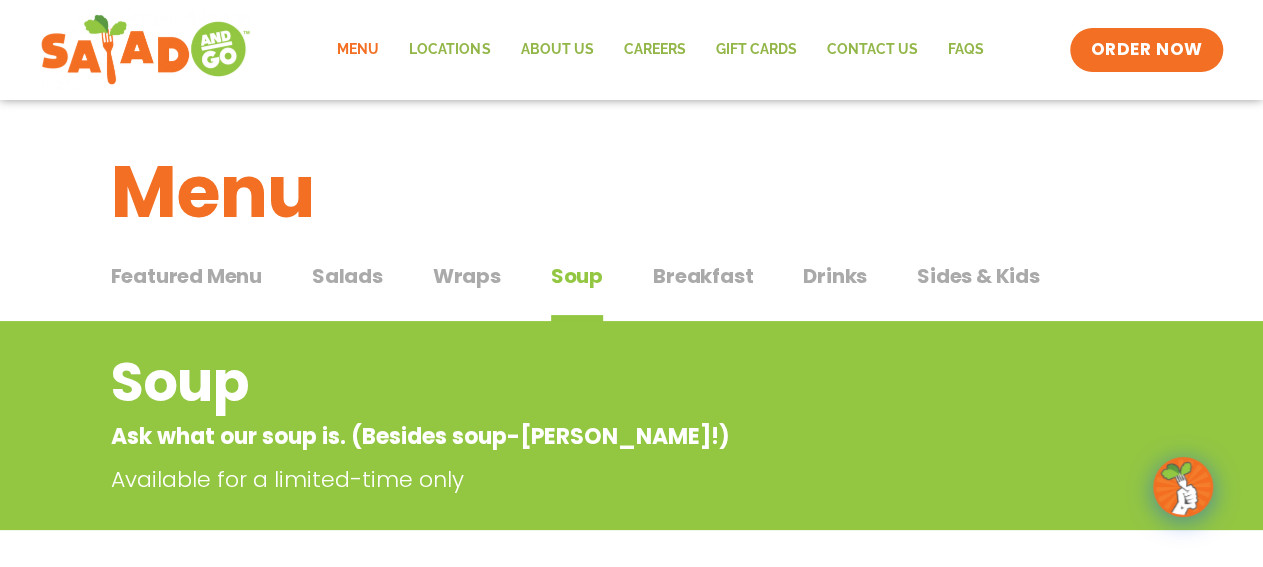 click on "Drinks" at bounding box center [835, 276] 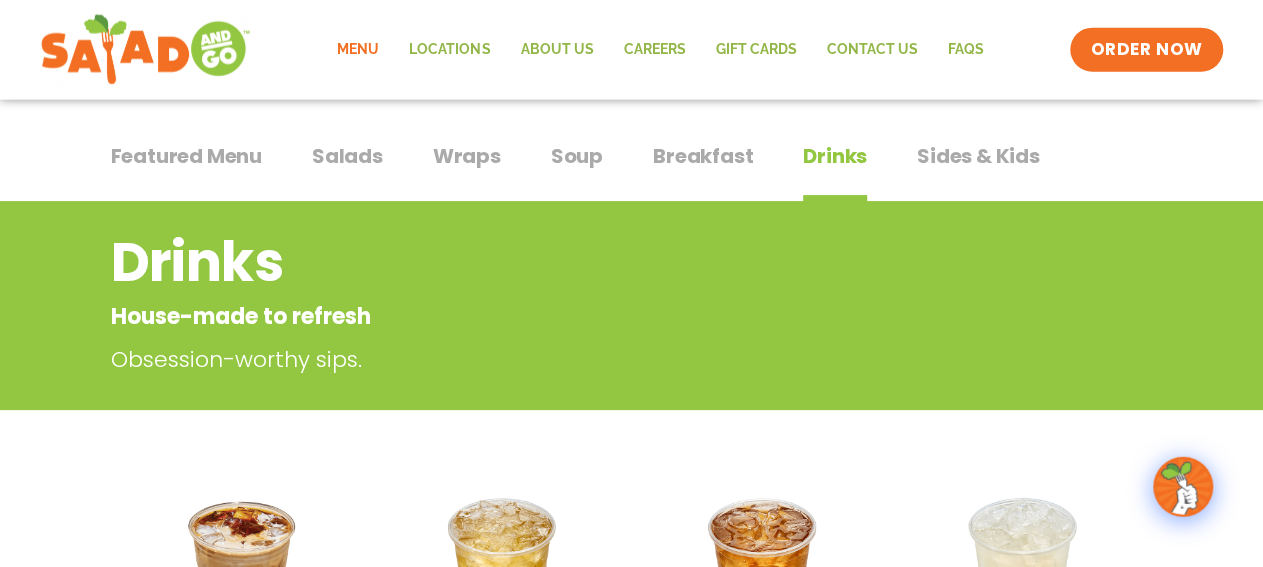 scroll, scrollTop: 118, scrollLeft: 0, axis: vertical 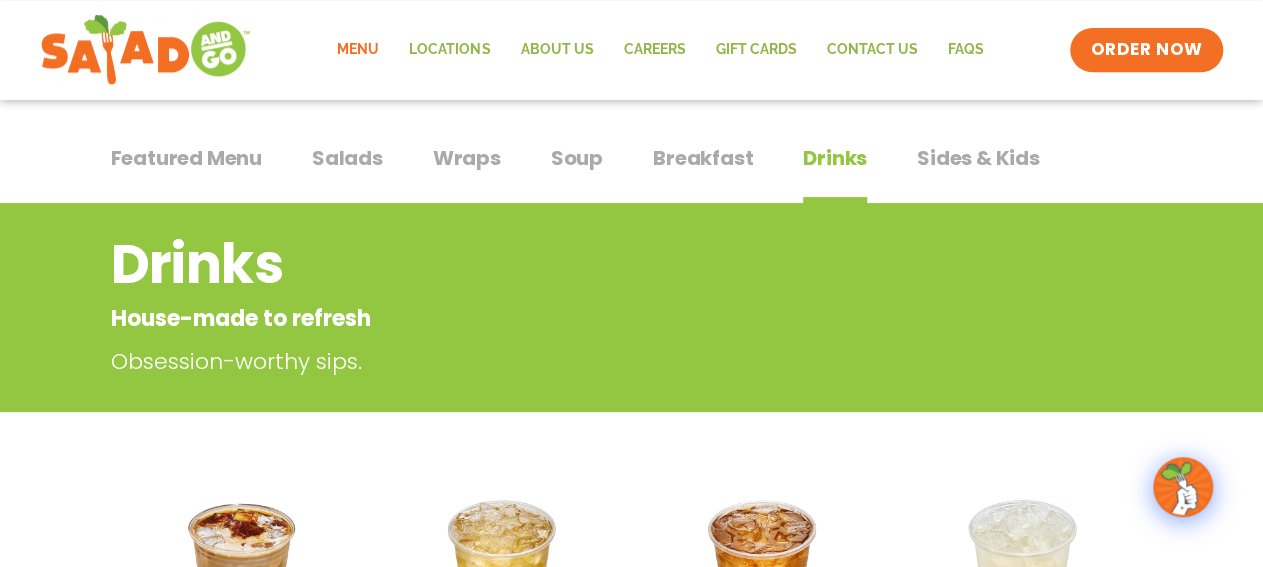 drag, startPoint x: 980, startPoint y: 140, endPoint x: 982, endPoint y: 155, distance: 15.132746 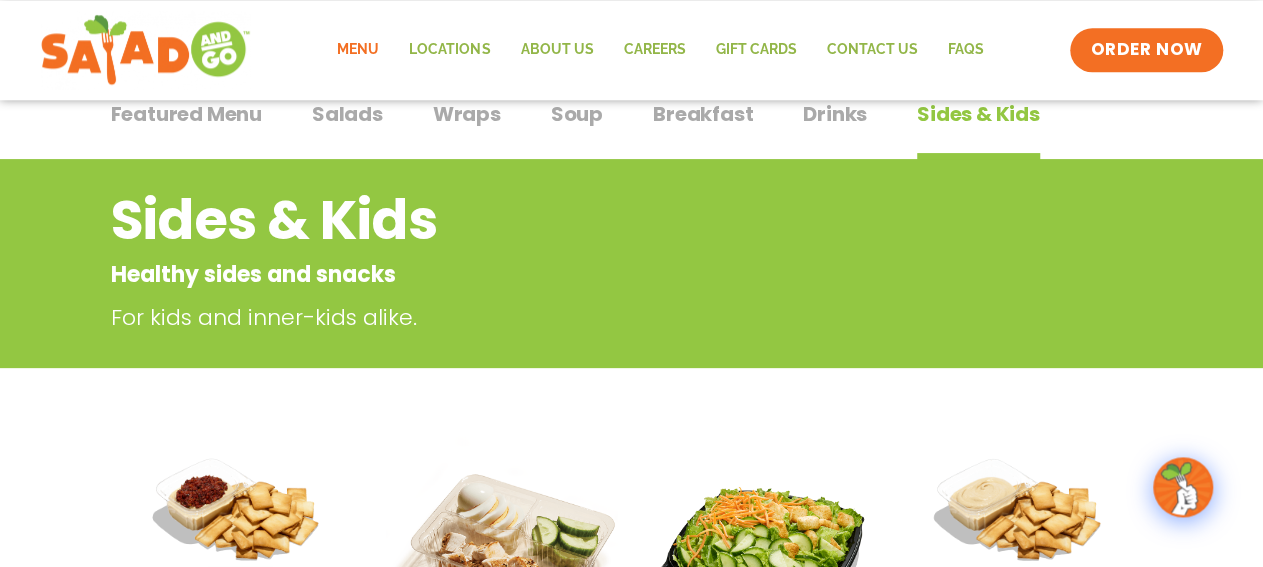 scroll, scrollTop: 159, scrollLeft: 0, axis: vertical 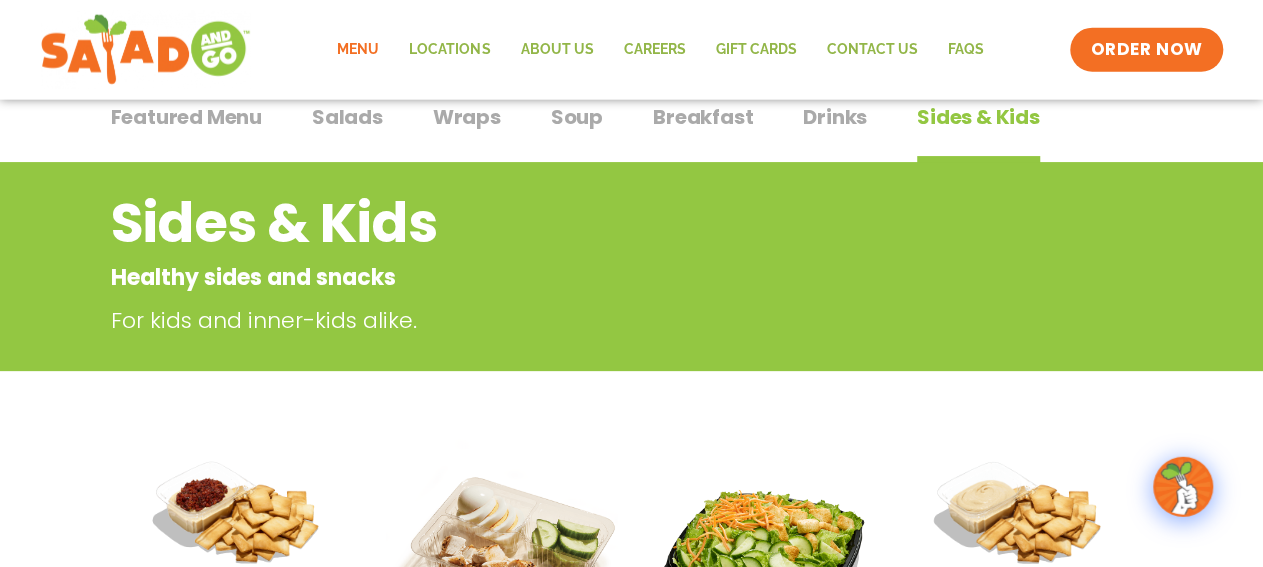 click on "Drinks" at bounding box center [835, 117] 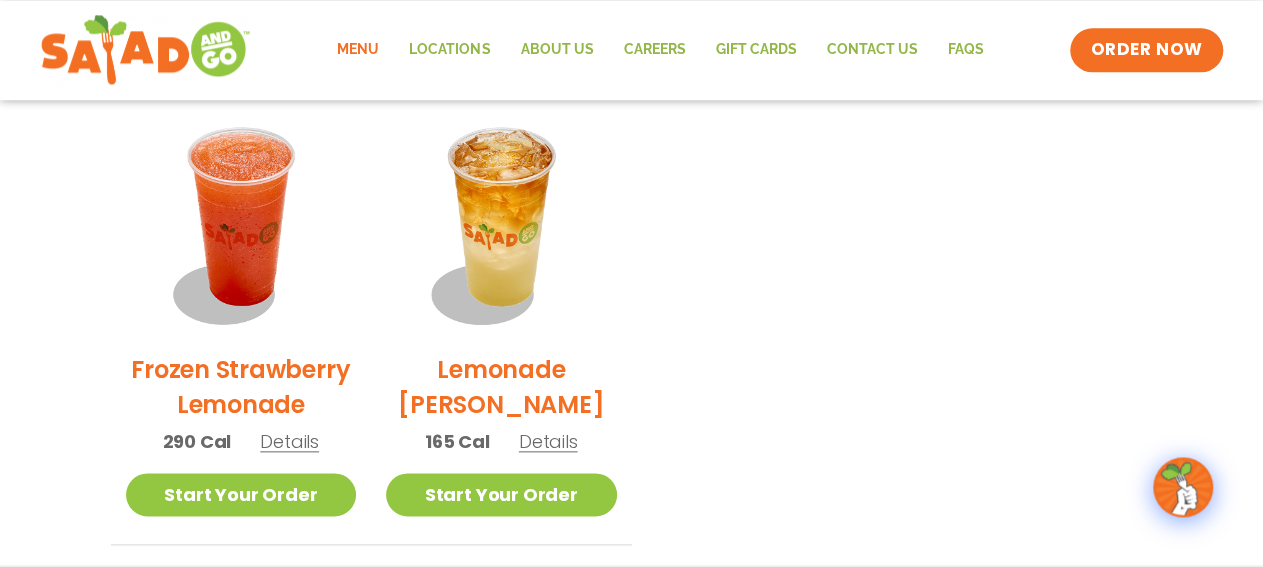 scroll, scrollTop: 959, scrollLeft: 0, axis: vertical 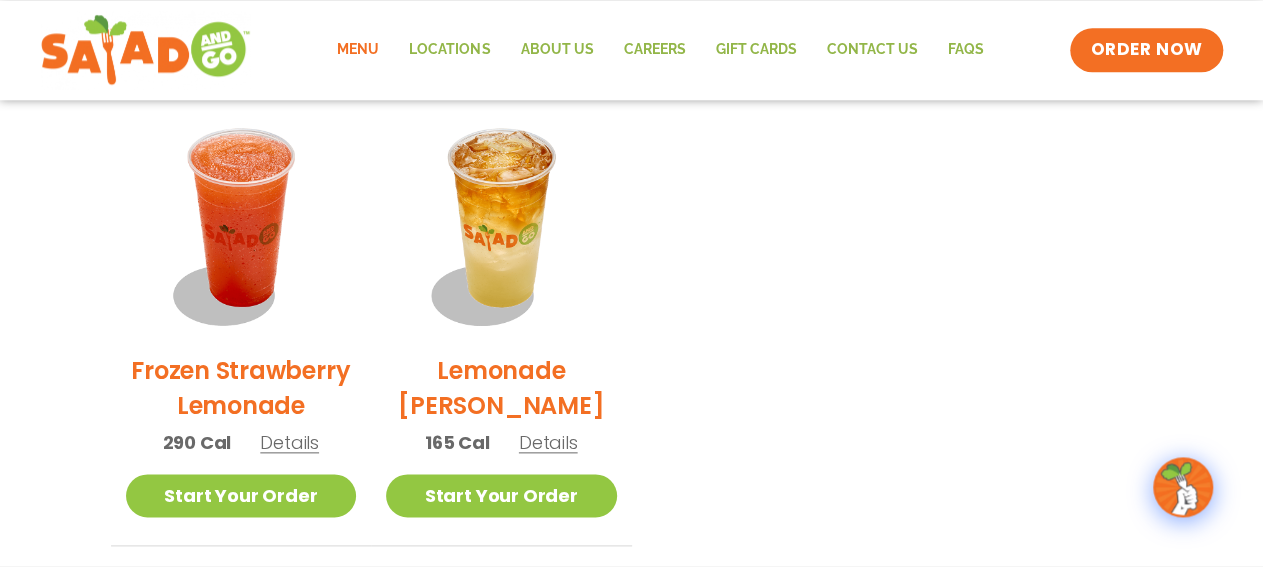 type 